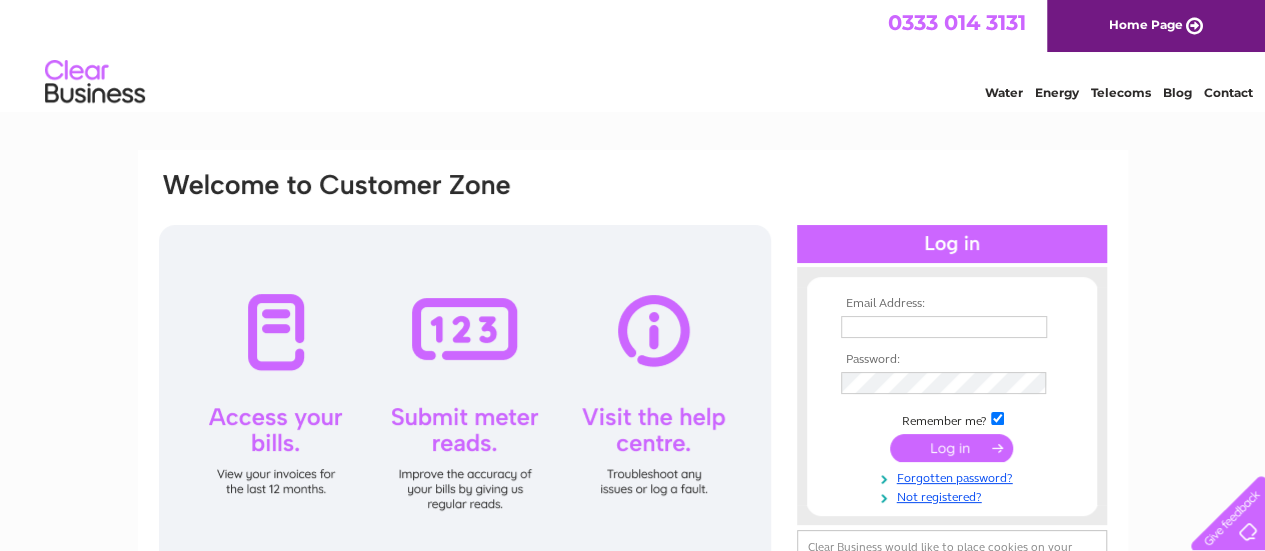 scroll, scrollTop: 0, scrollLeft: 0, axis: both 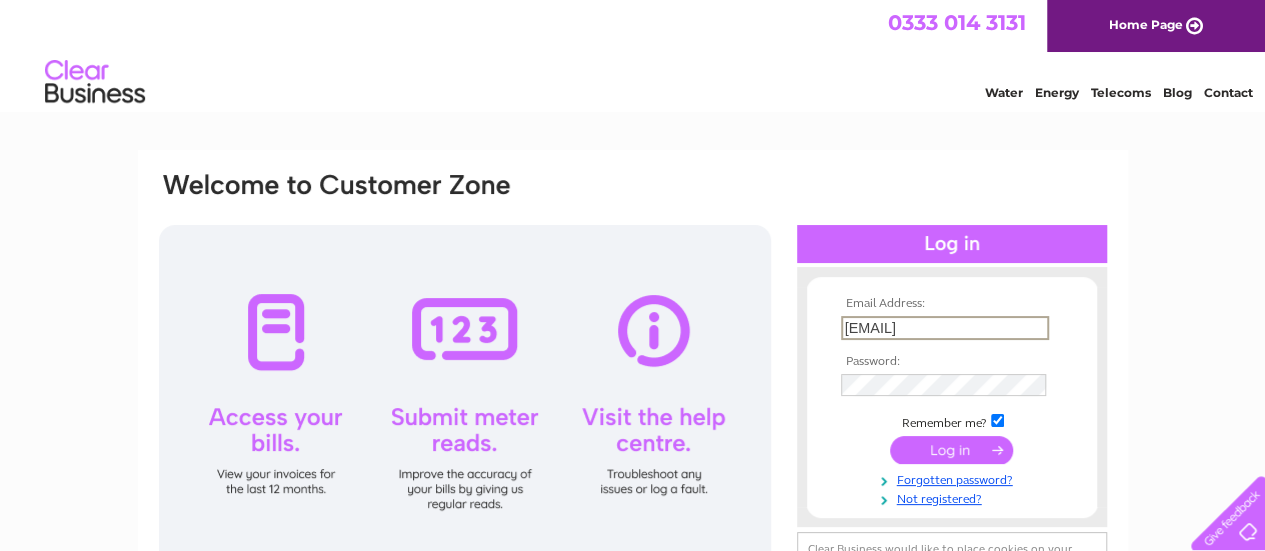 click on "junna@makiramen.com" at bounding box center [945, 328] 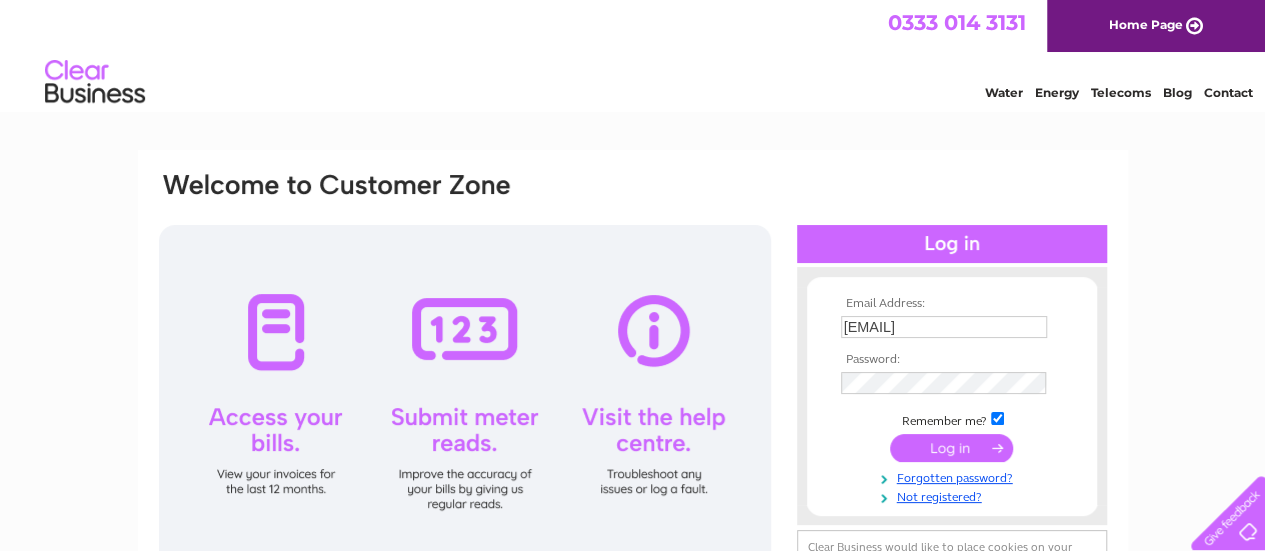 click at bounding box center (951, 448) 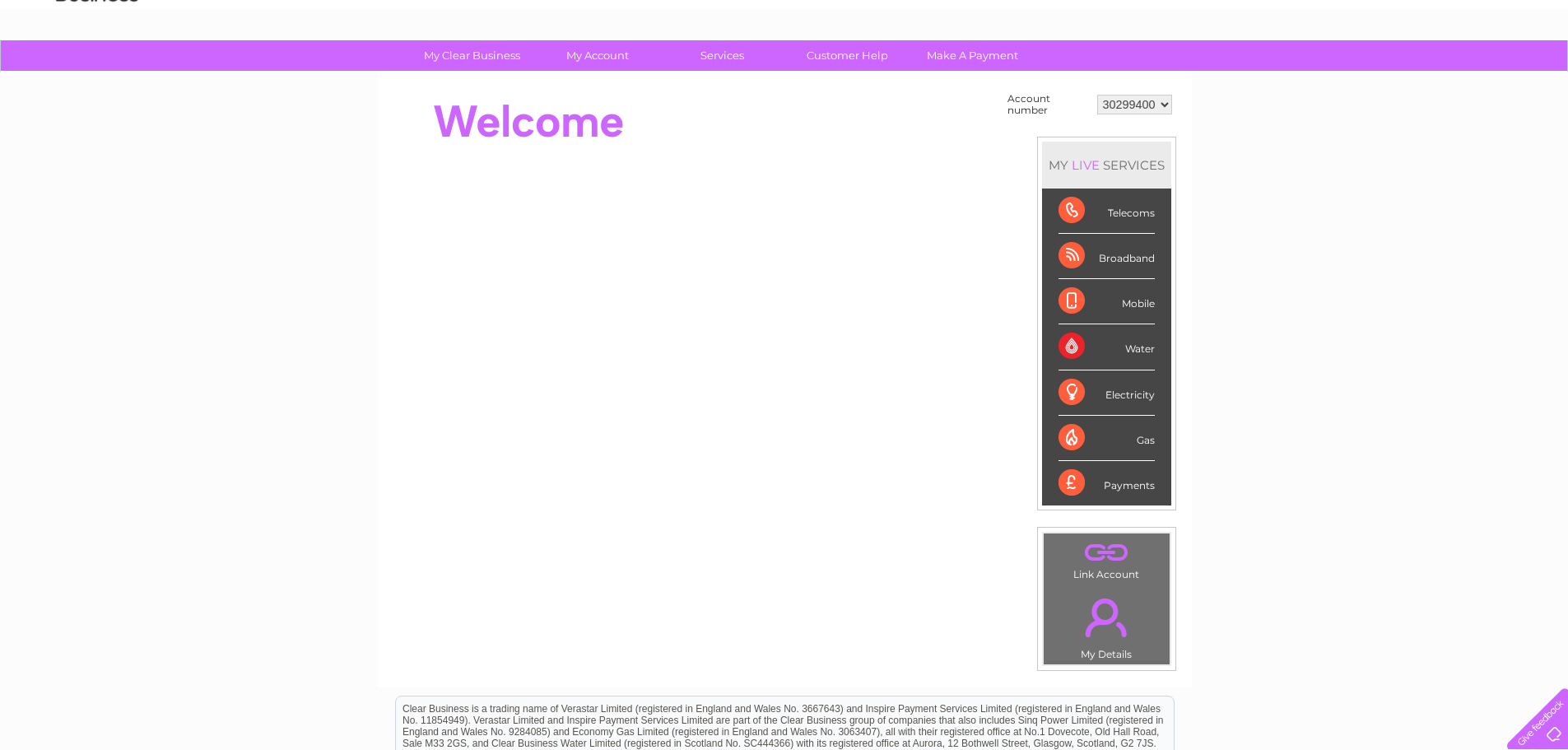 scroll, scrollTop: 0, scrollLeft: 0, axis: both 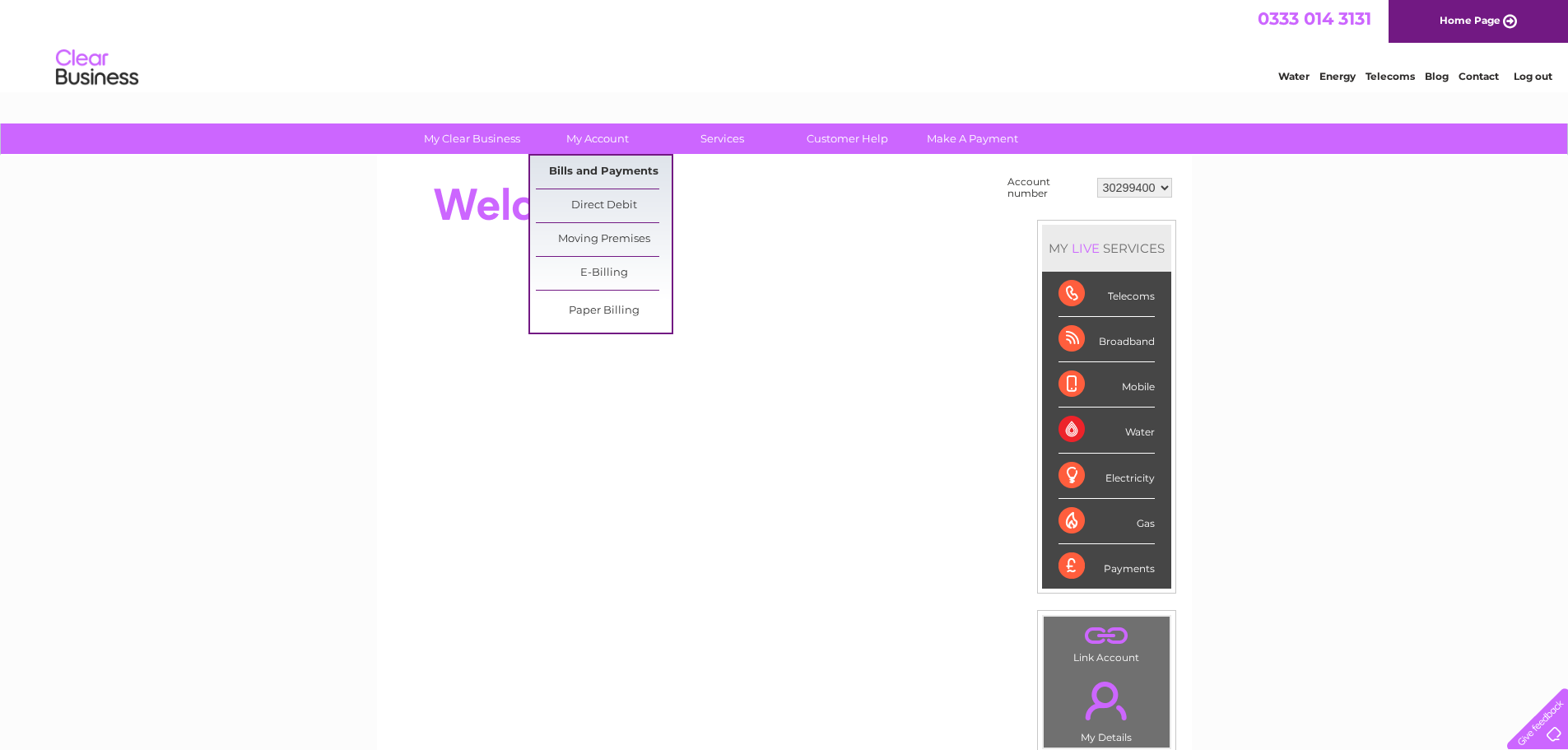 click on "Bills and Payments" at bounding box center (603, 172) 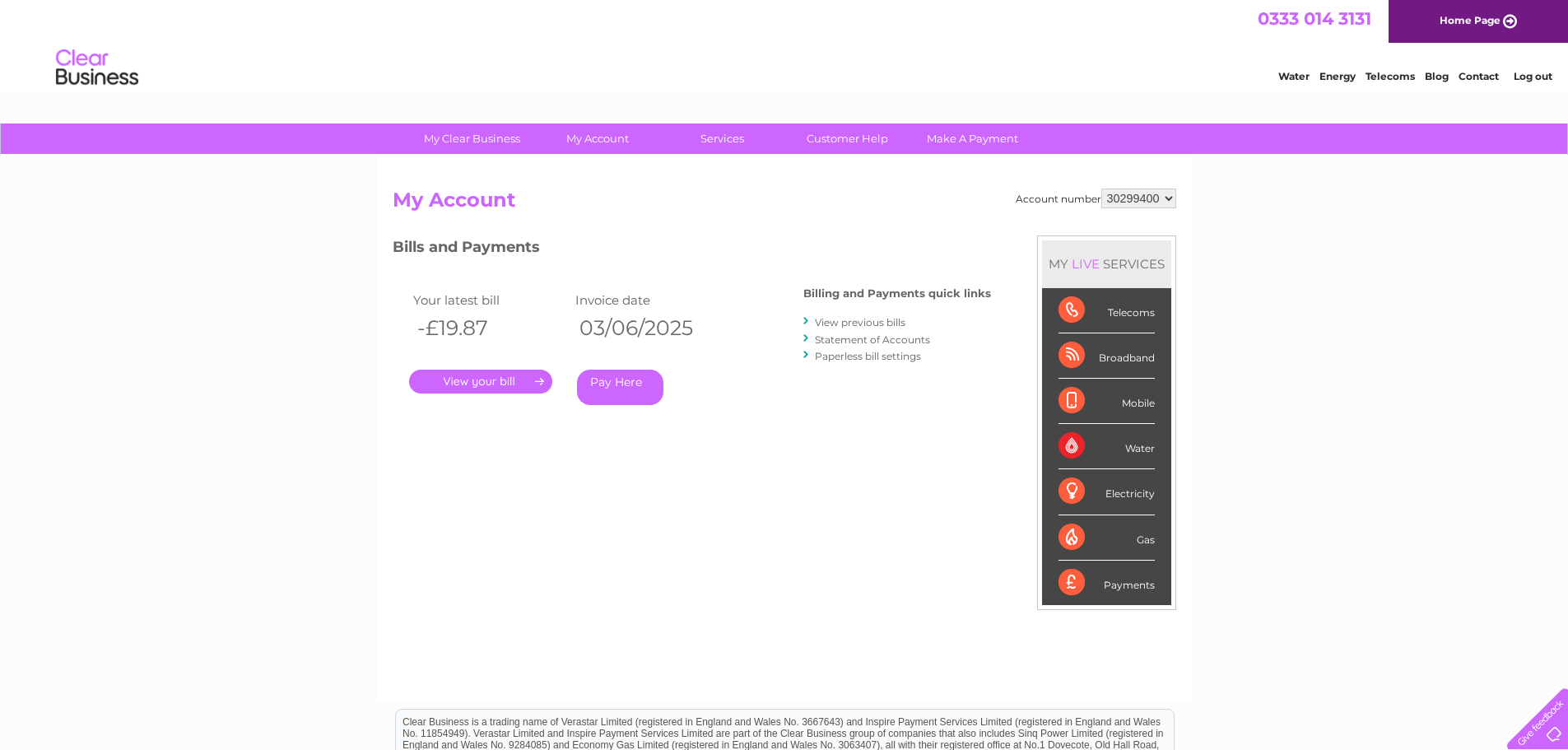 scroll, scrollTop: 0, scrollLeft: 0, axis: both 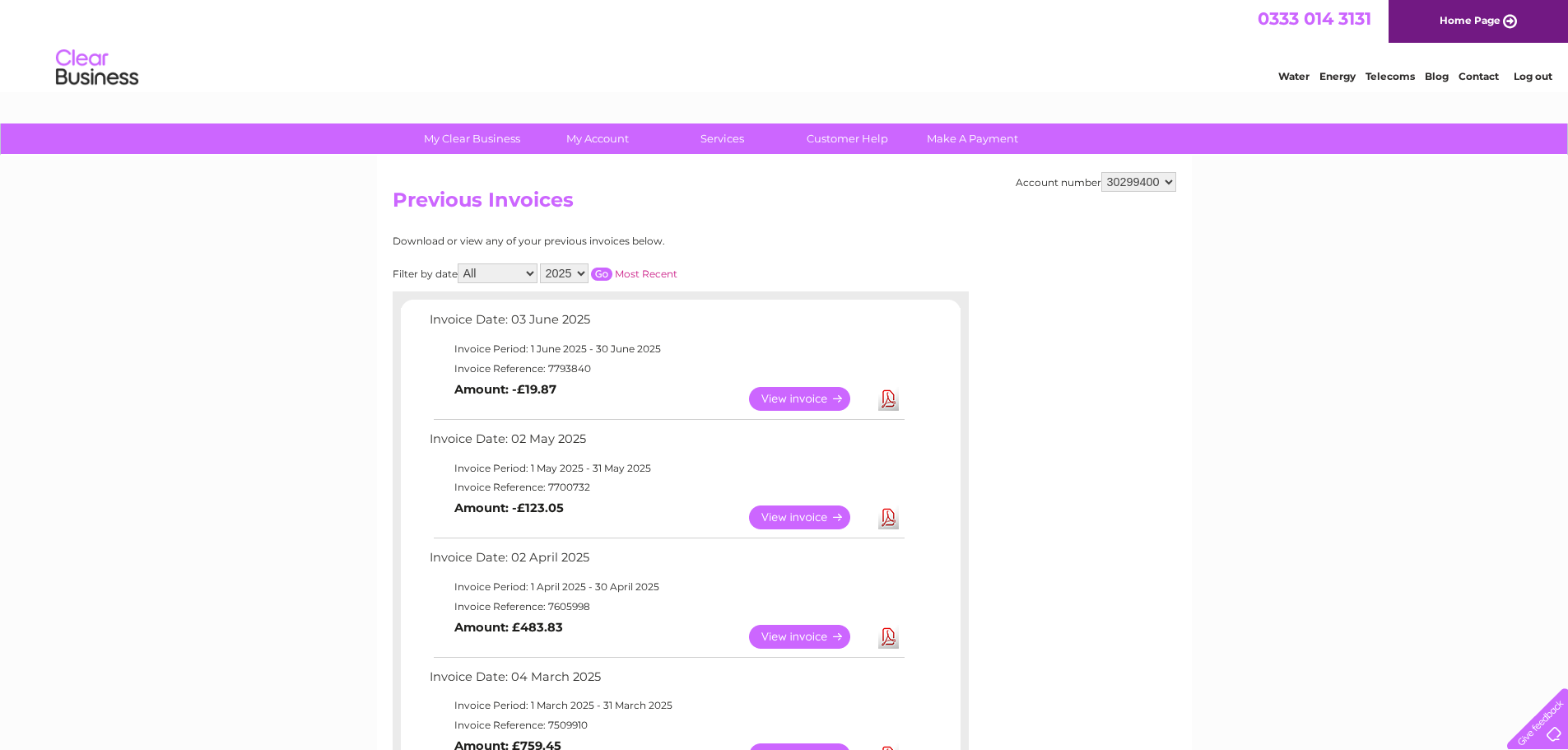 click on "2025
2024" at bounding box center (564, 273) 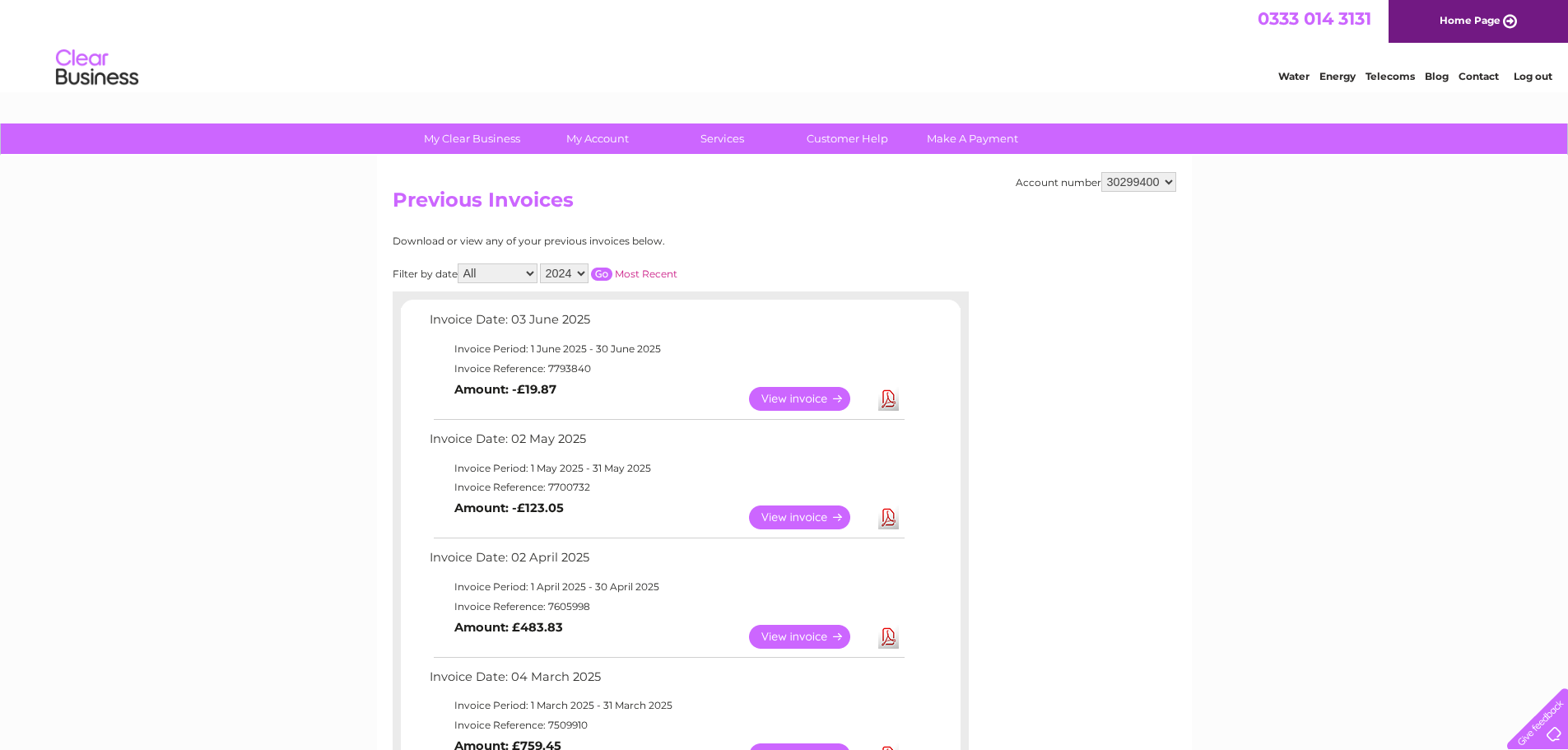 click at bounding box center [602, 274] 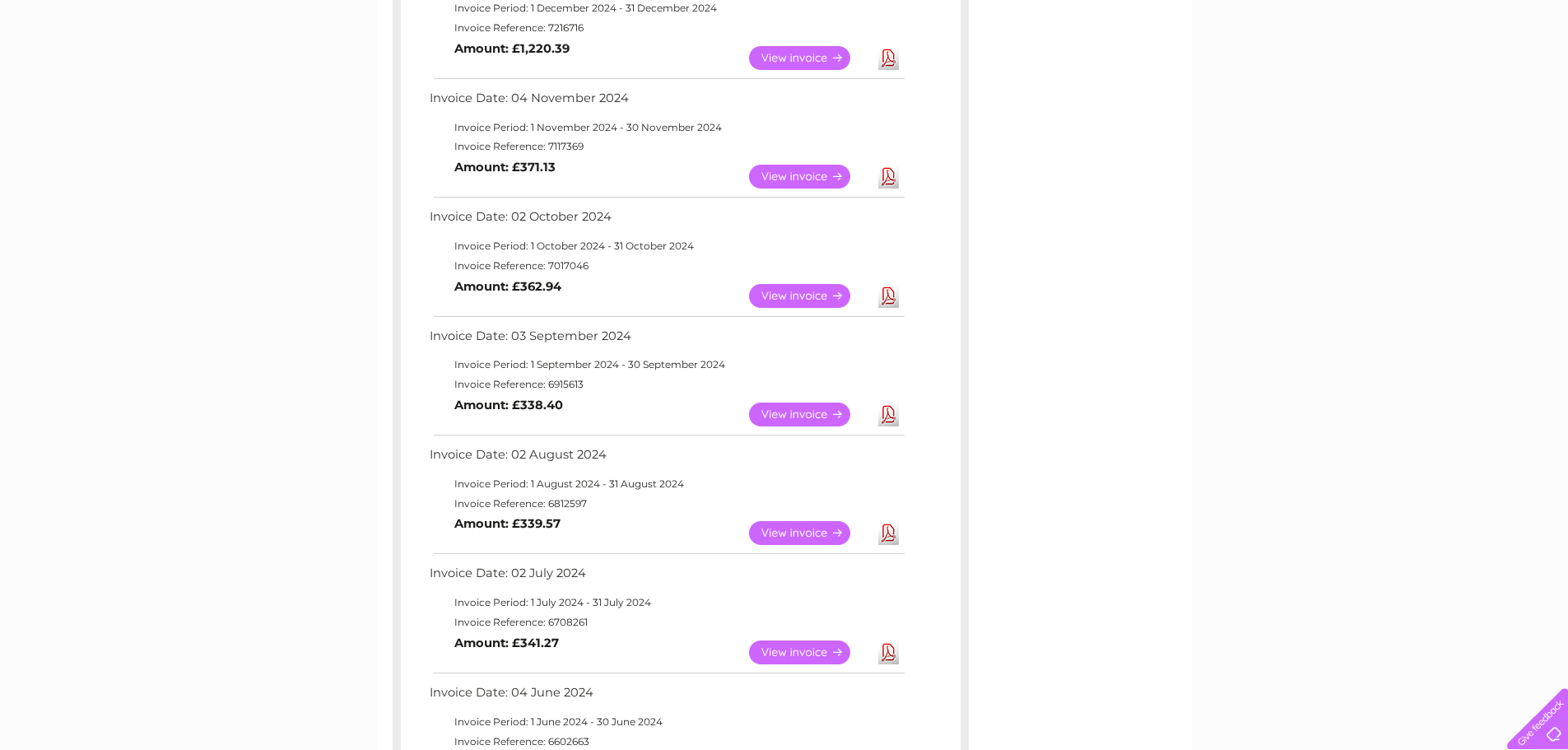 scroll, scrollTop: 165, scrollLeft: 0, axis: vertical 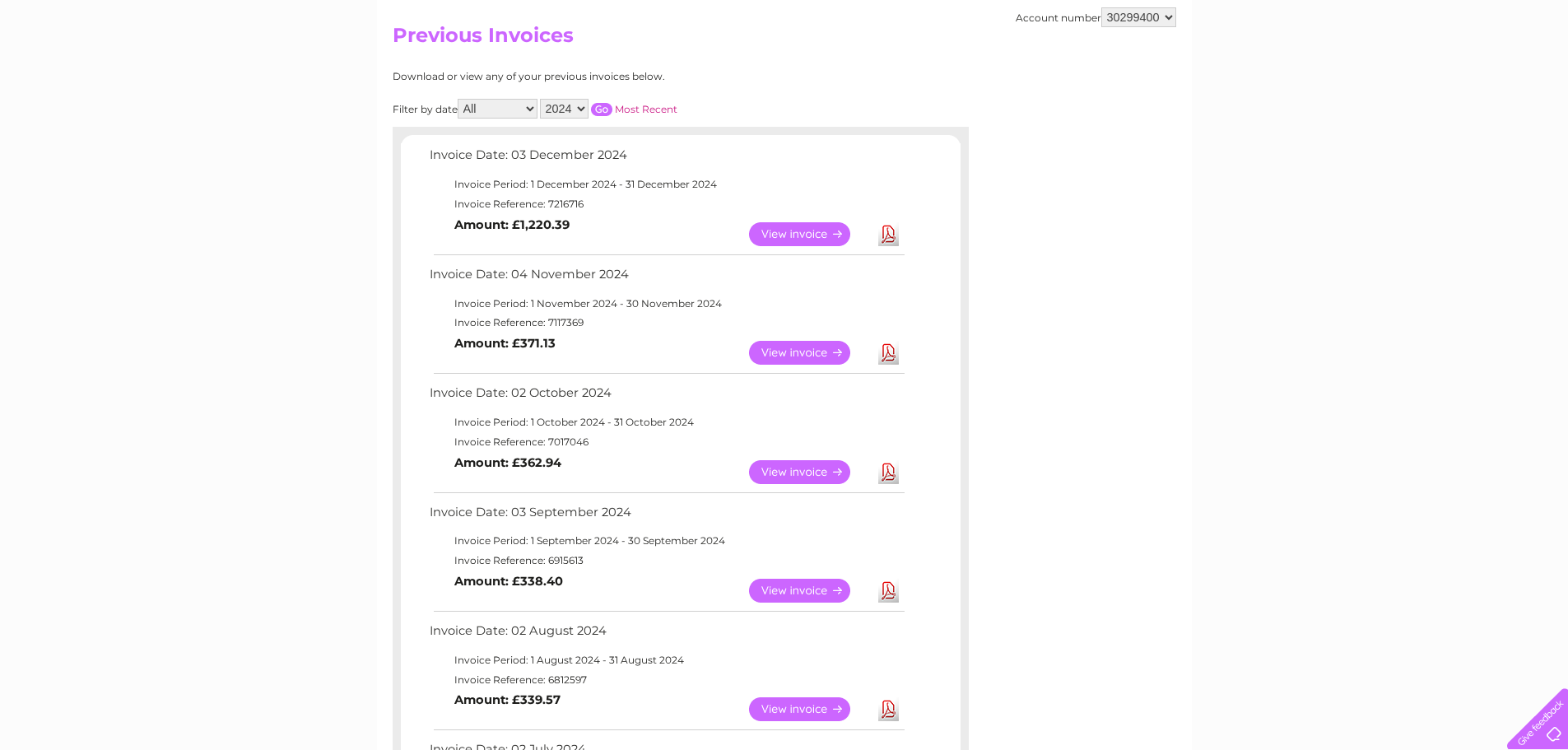 click on "2025
2024" at bounding box center (564, 109) 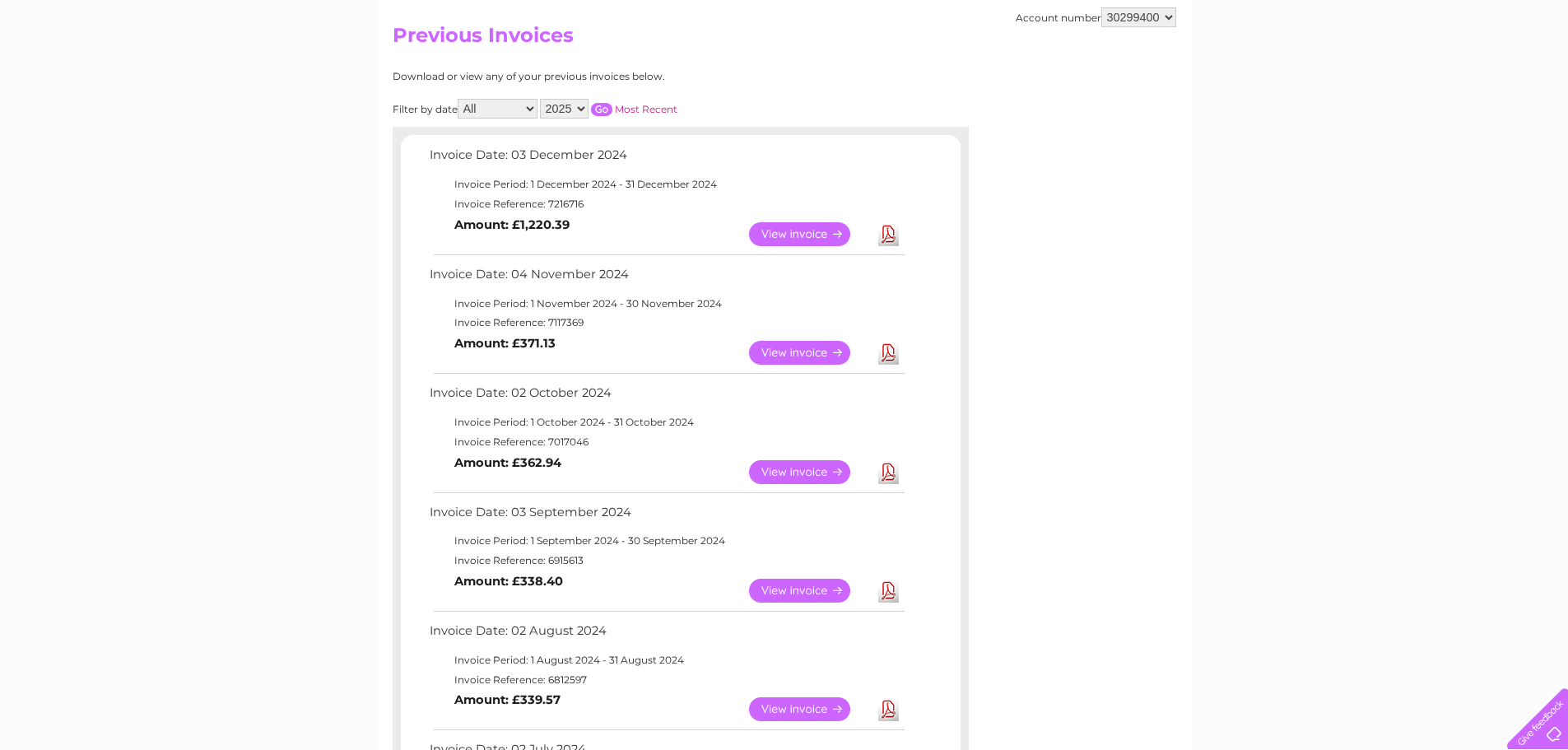 click at bounding box center [602, 109] 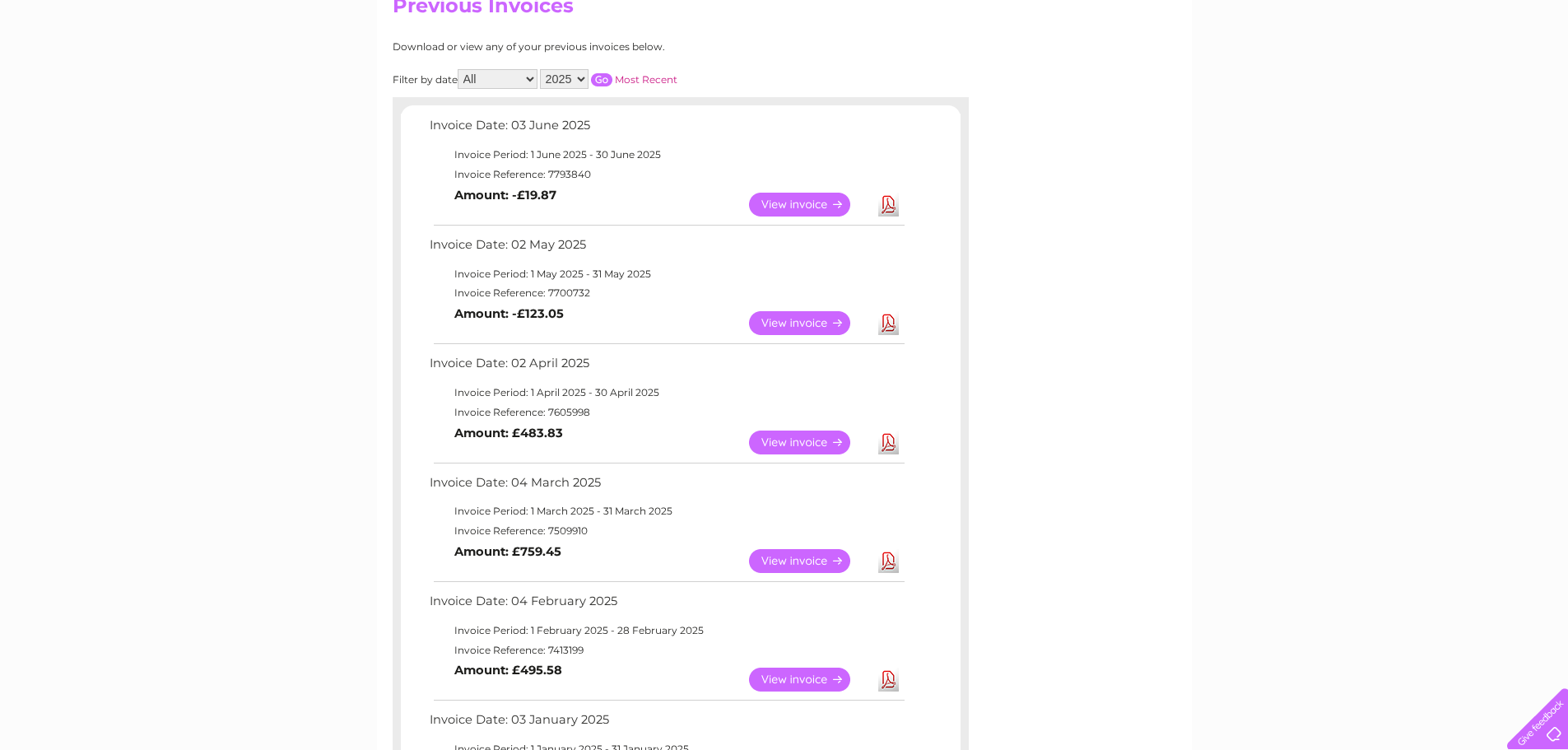 scroll, scrollTop: 0, scrollLeft: 0, axis: both 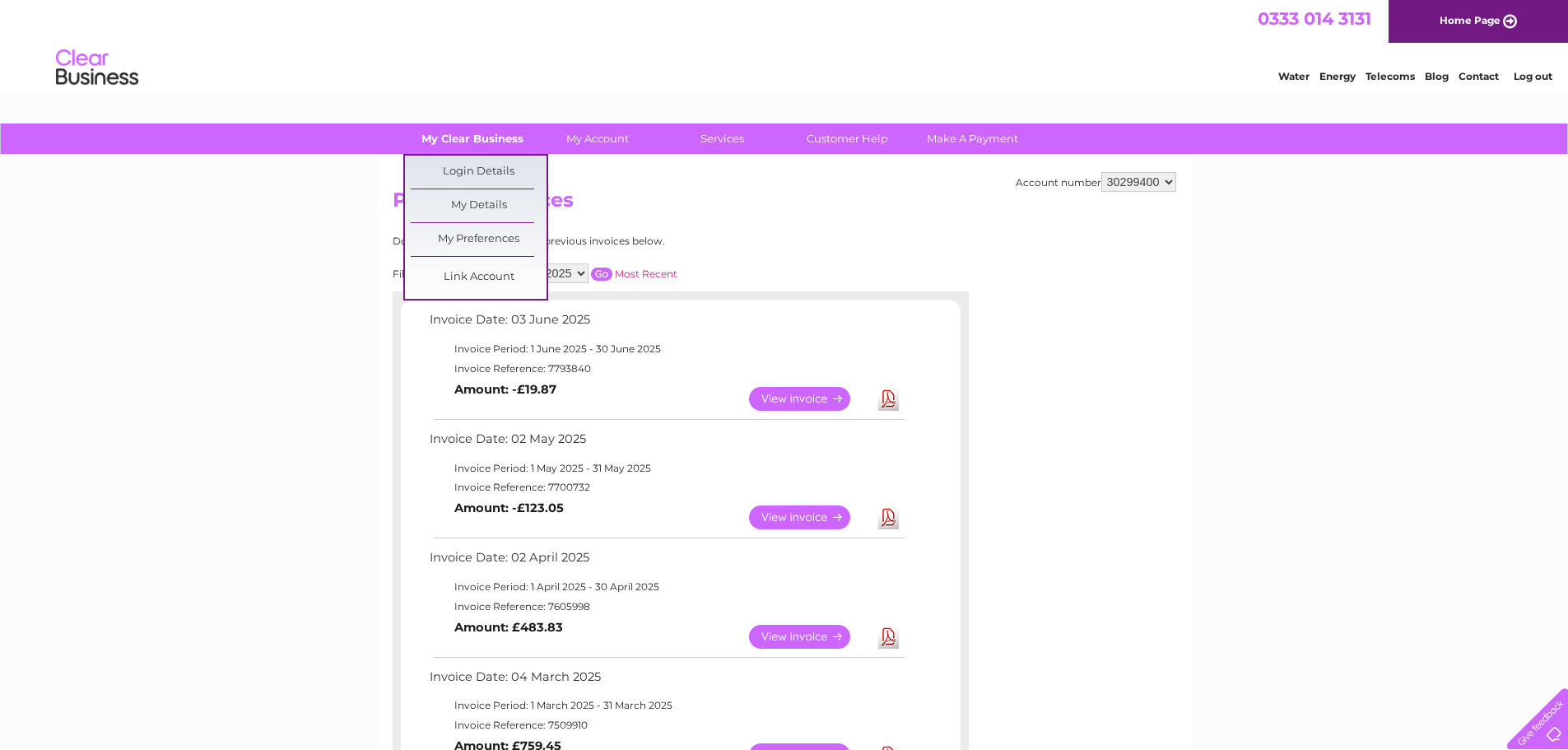 click on "My Clear Business" at bounding box center [472, 138] 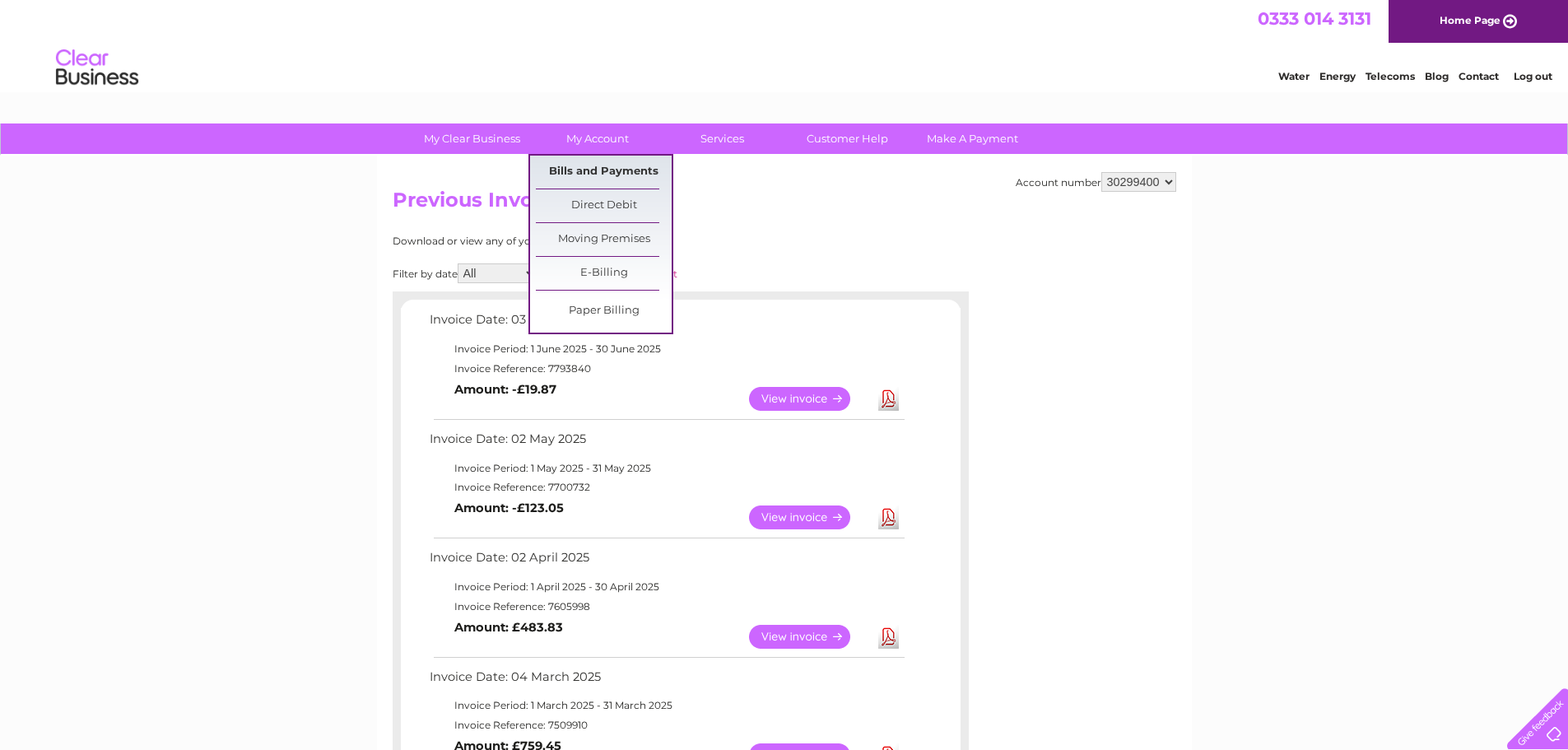 click on "Bills and Payments" at bounding box center [603, 172] 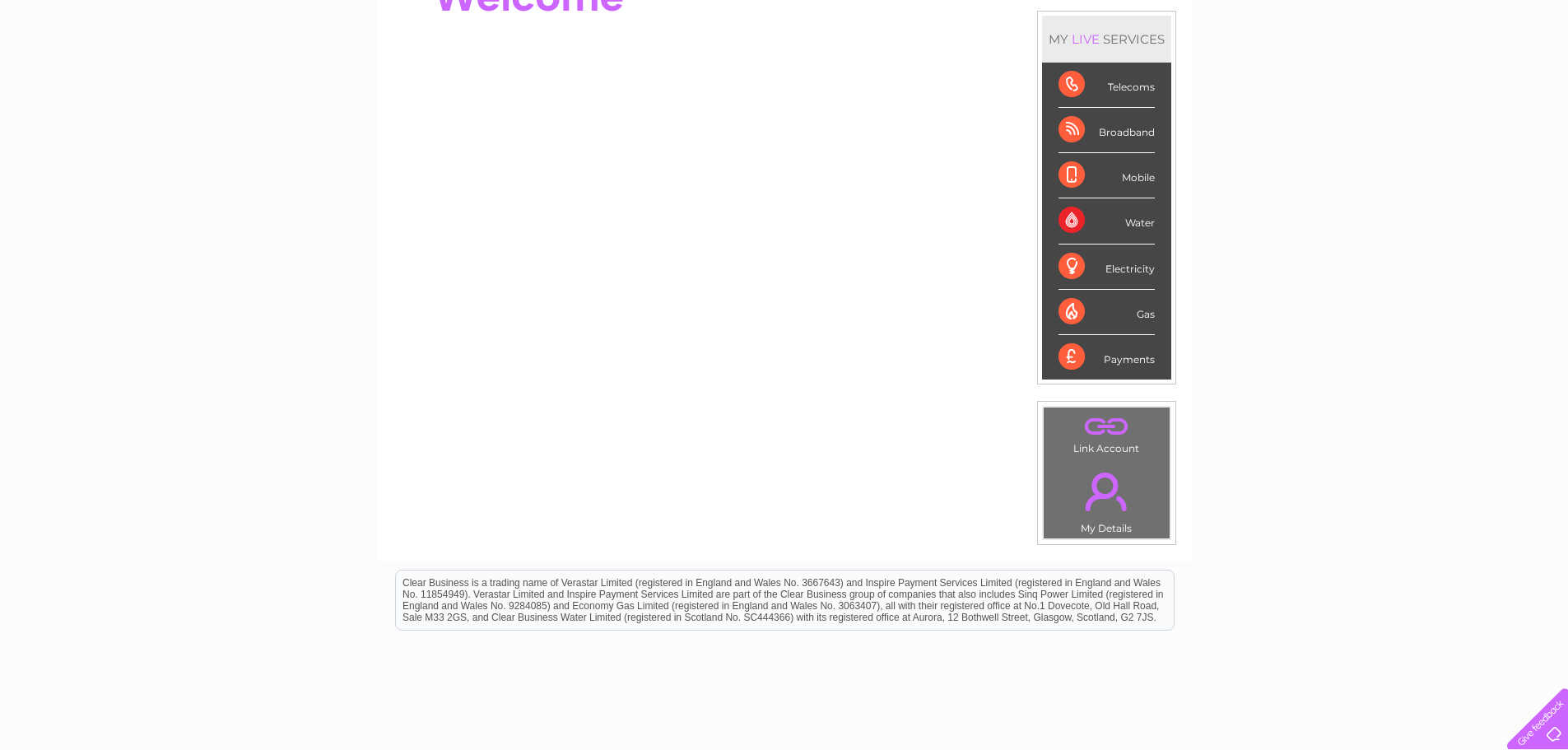 scroll, scrollTop: 0, scrollLeft: 0, axis: both 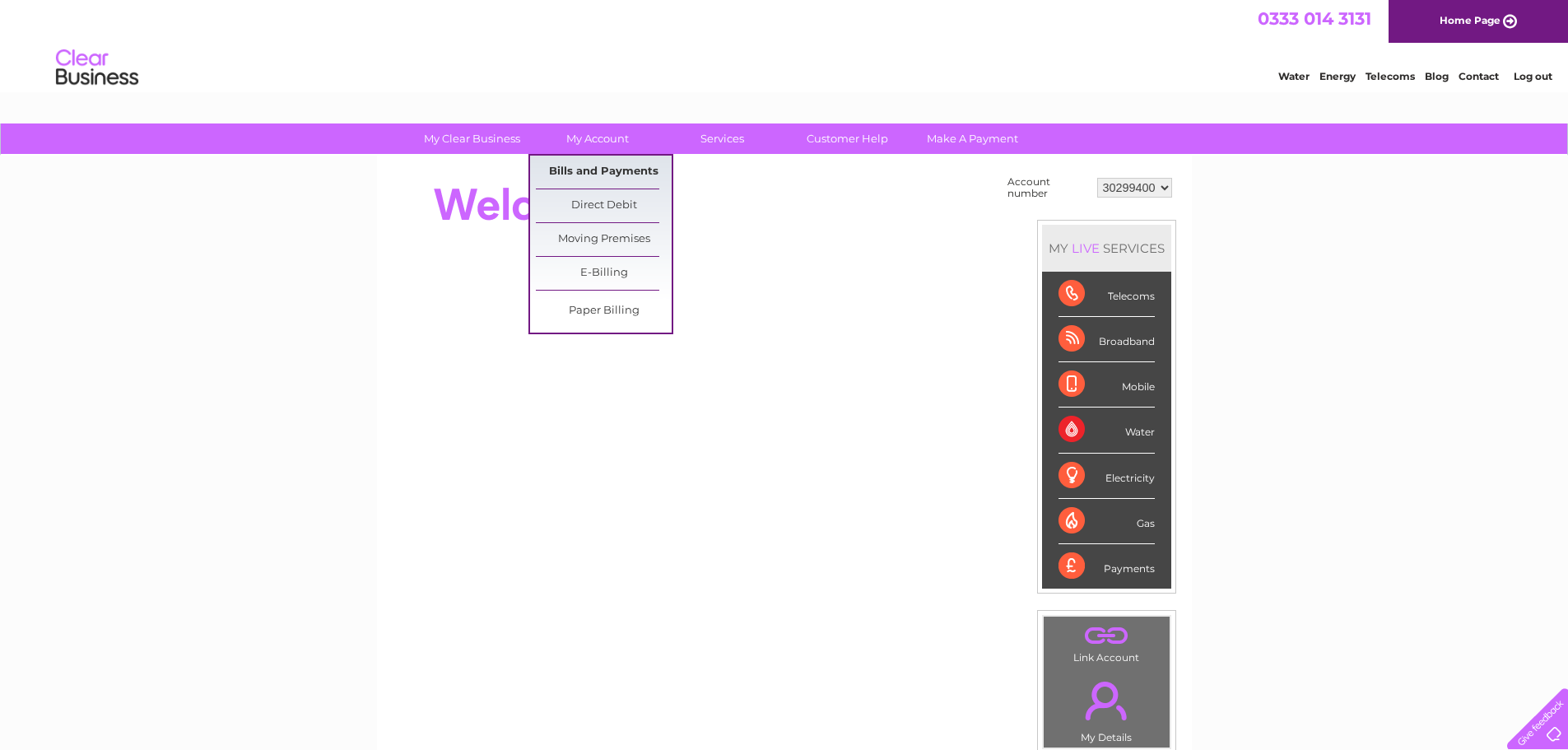 drag, startPoint x: 640, startPoint y: 165, endPoint x: 751, endPoint y: 217, distance: 122.57651 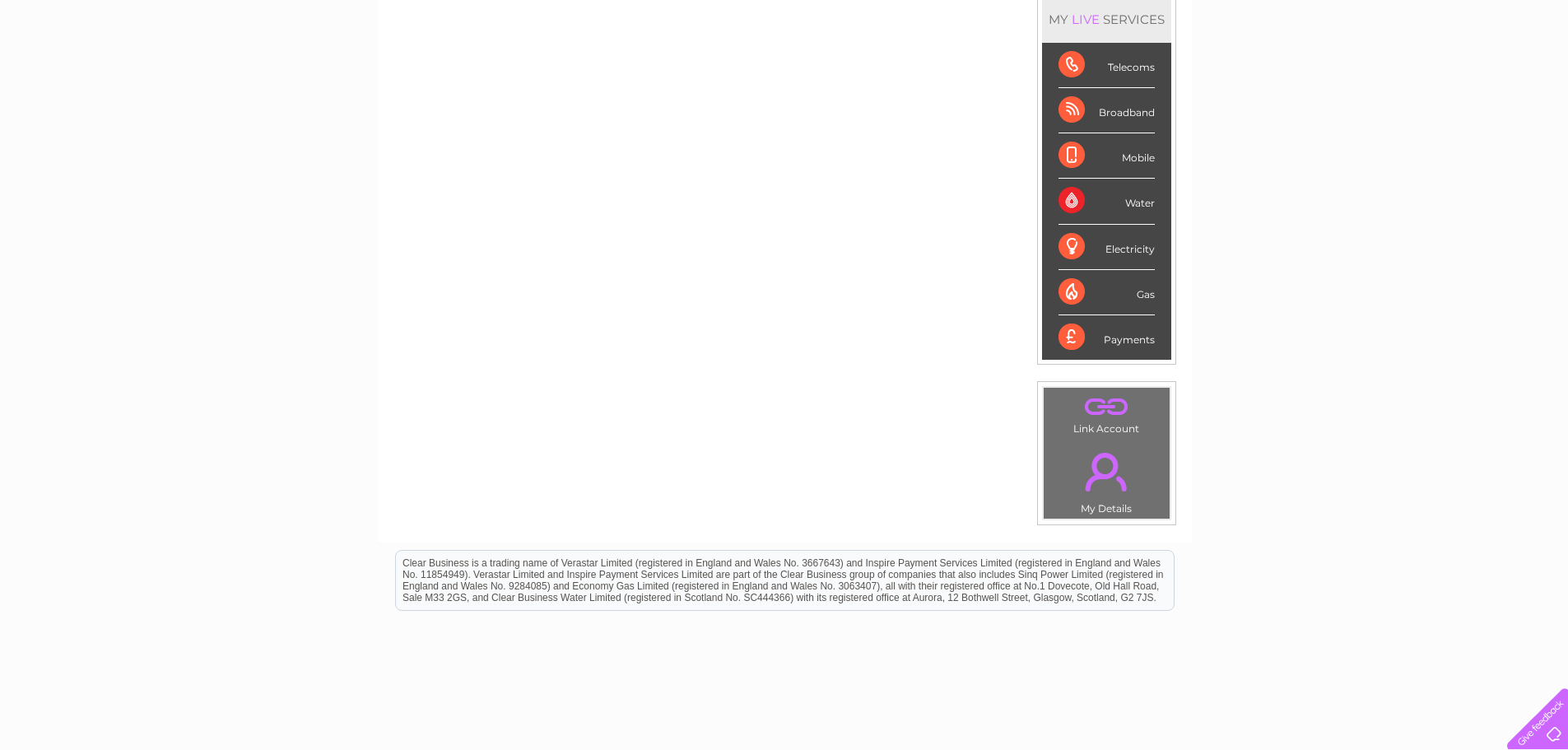 scroll, scrollTop: 0, scrollLeft: 0, axis: both 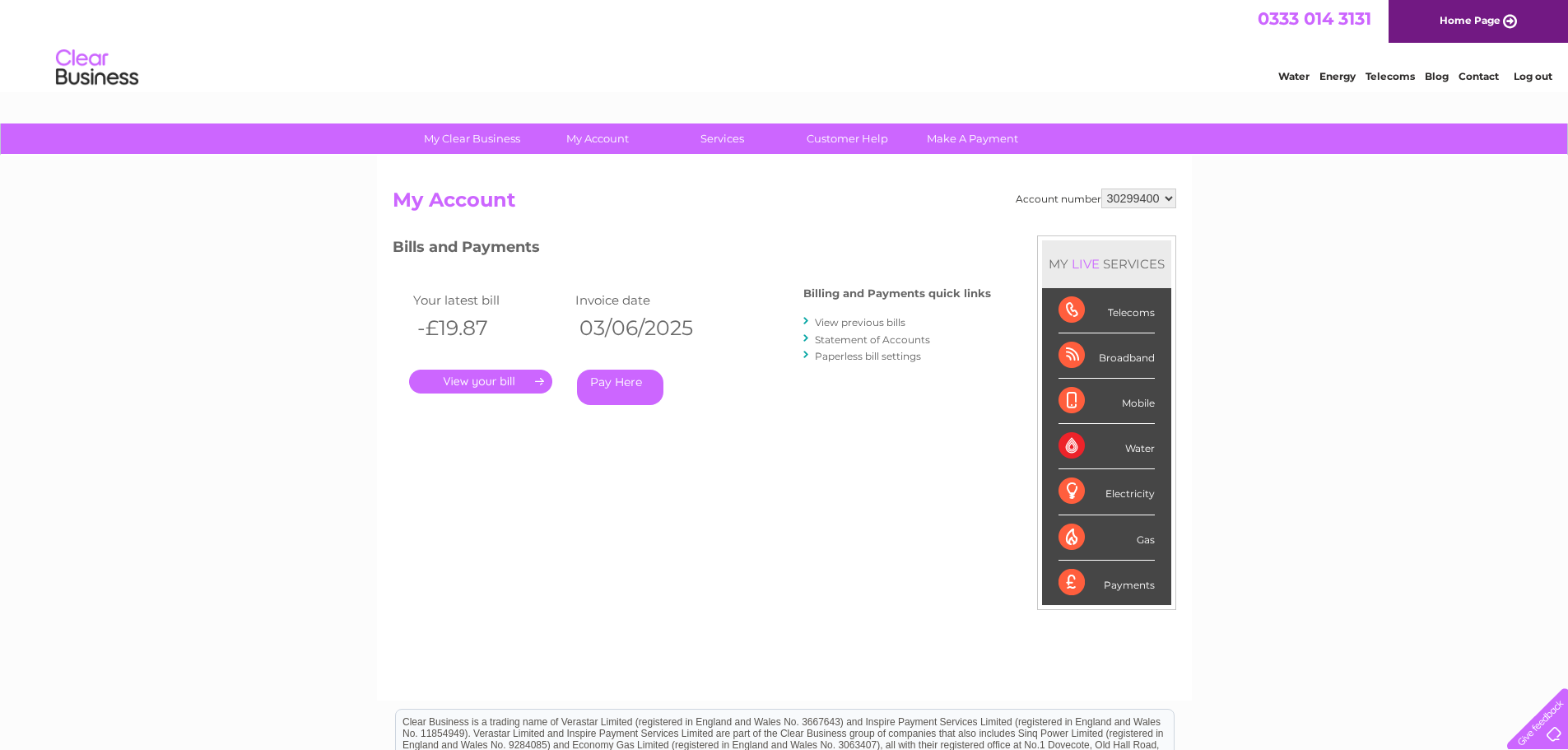 click on "Statement of Accounts" at bounding box center (872, 339) 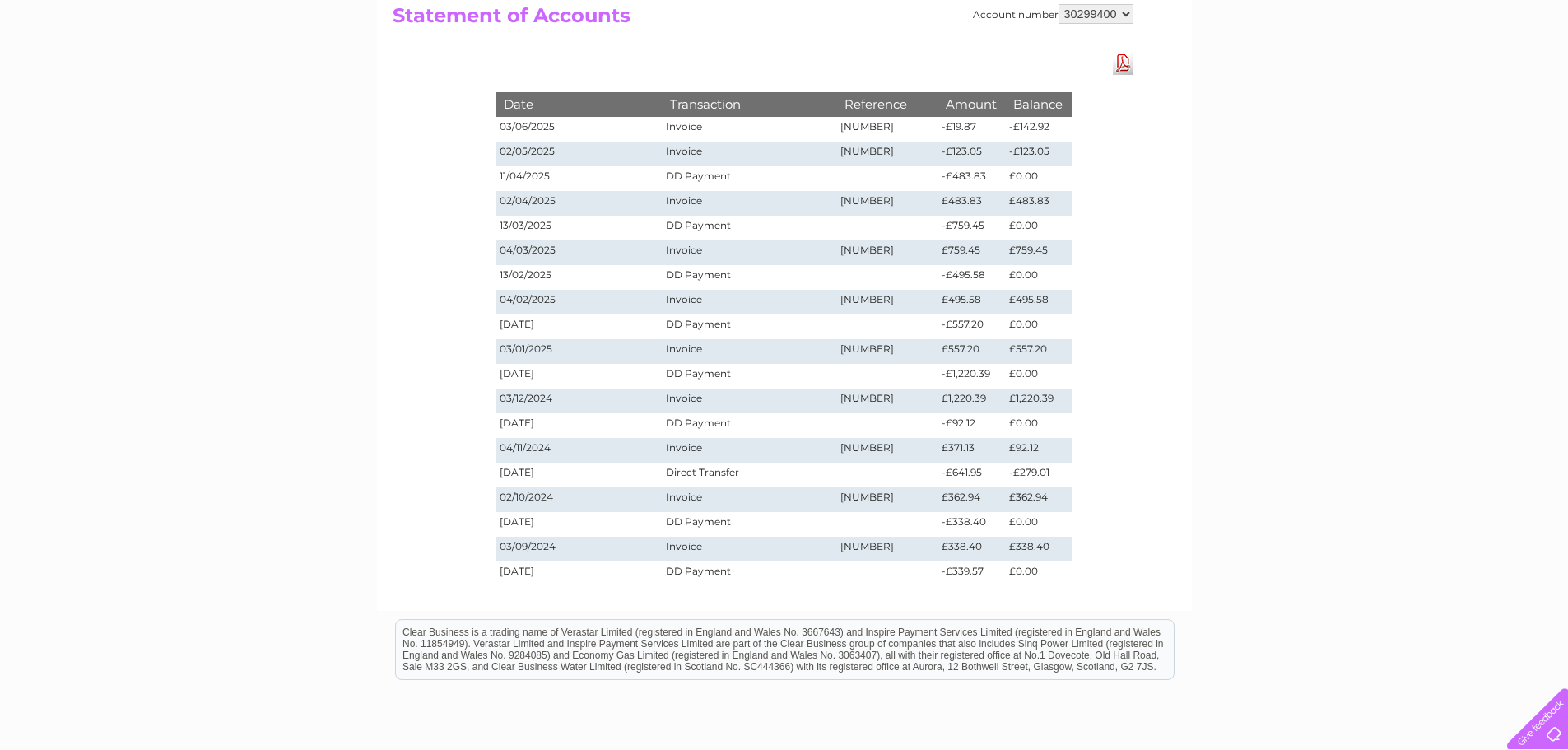 scroll, scrollTop: 165, scrollLeft: 0, axis: vertical 